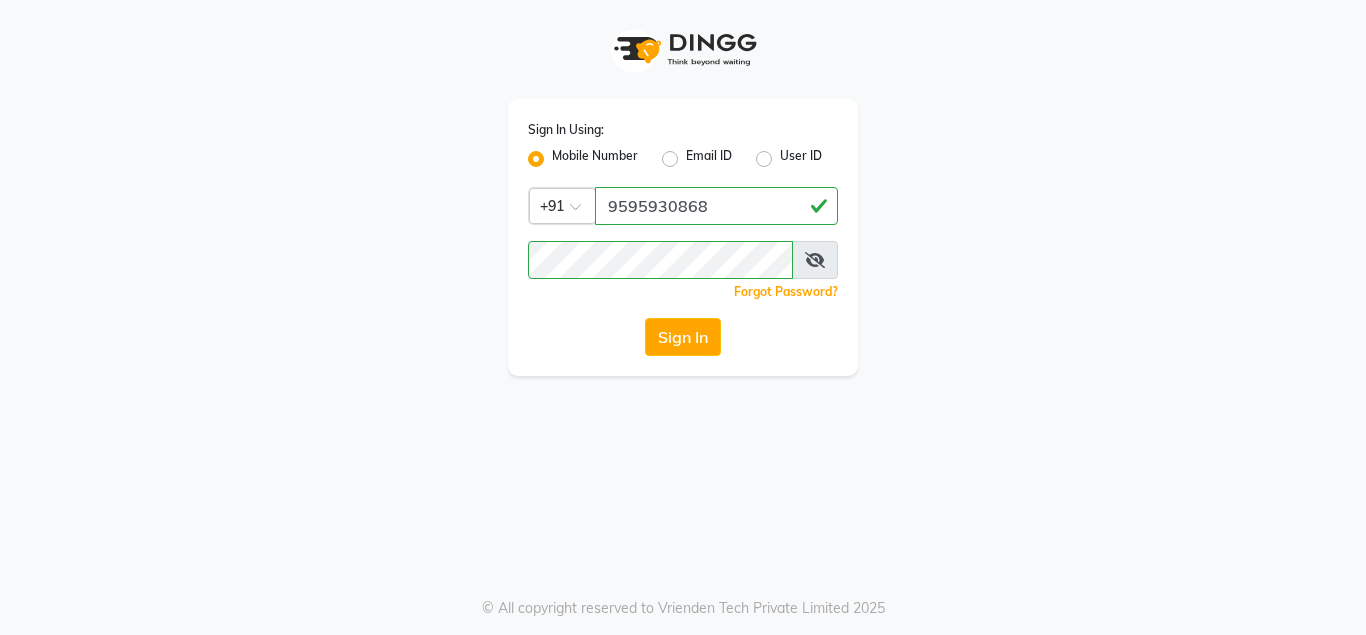 scroll, scrollTop: 0, scrollLeft: 0, axis: both 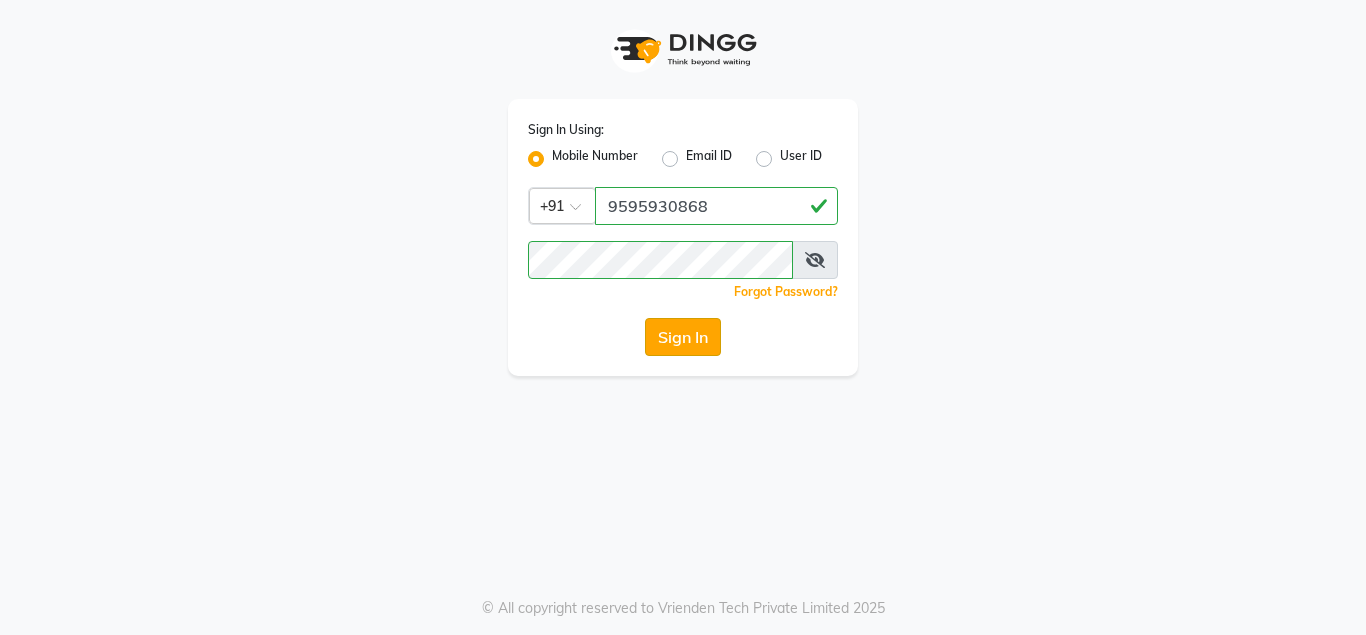 click on "Sign In" 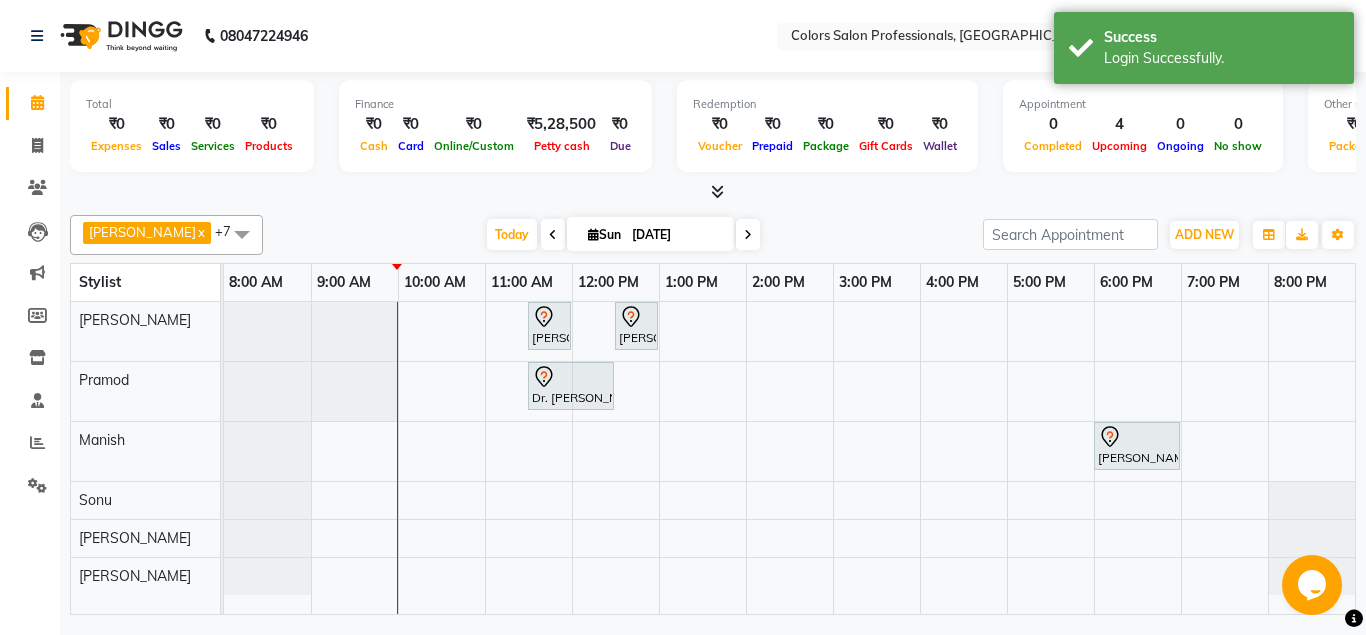 scroll, scrollTop: 0, scrollLeft: 0, axis: both 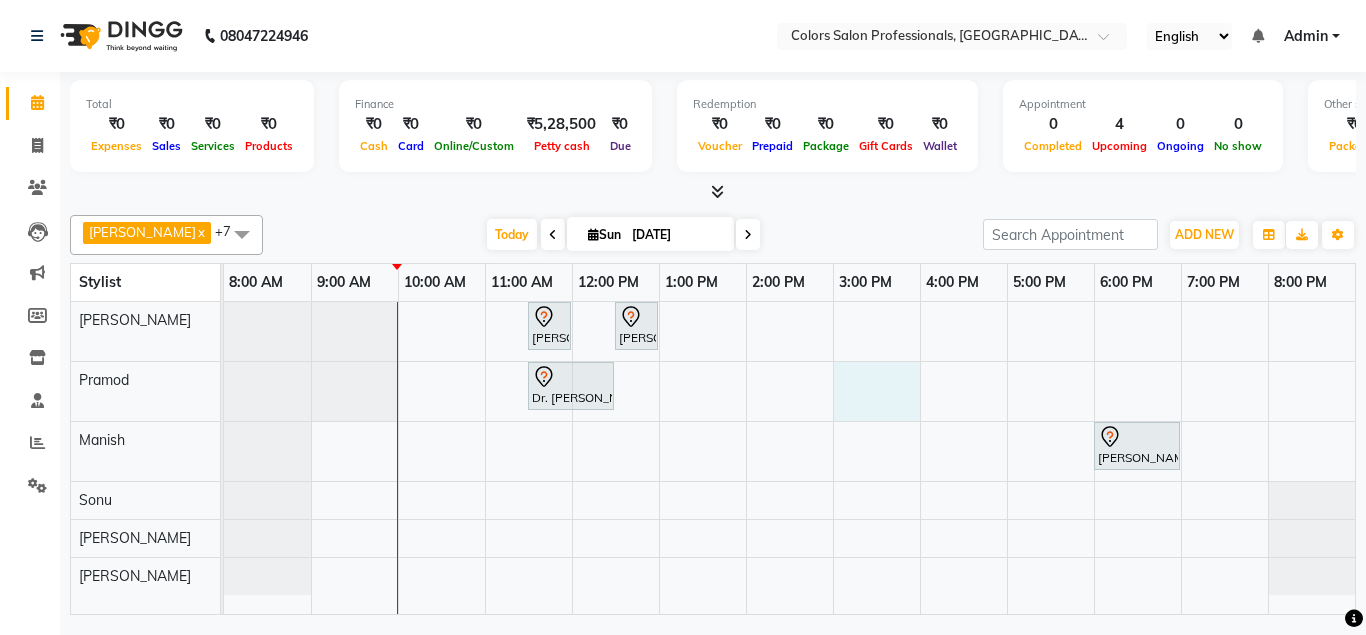 click on "[PERSON_NAME][GEOGRAPHIC_DATA], 11:30 AM-12:00 PM, Hair Cut - Hair Cut [DEMOGRAPHIC_DATA]             [PERSON_NAME], TK02, 12:30 PM-01:00 PM, Hair Cut - Hair Cut [DEMOGRAPHIC_DATA]             Dr. [PERSON_NAME] Mam, TK03, 11:30 AM-12:30 PM, Hair Treatment - Hair Spa             [PERSON_NAME], TK04, 06:00 PM-07:00 PM, Hair Treatment - Hair Spa" at bounding box center [789, 458] 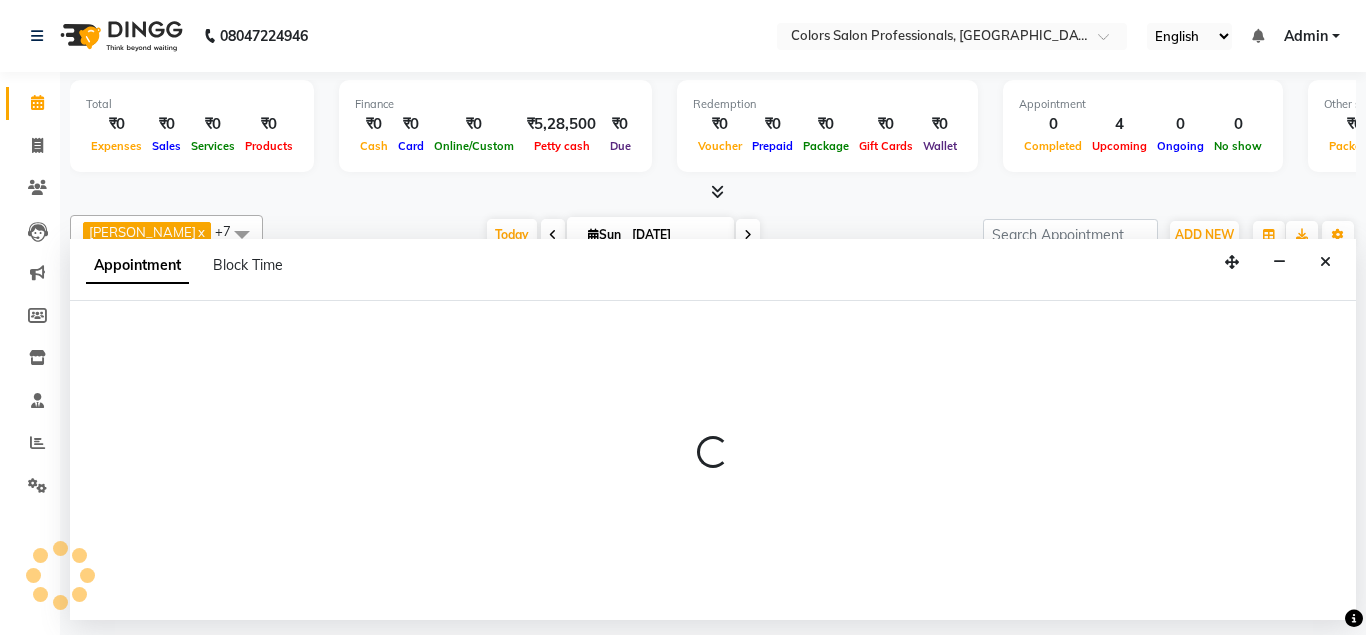 select on "60229" 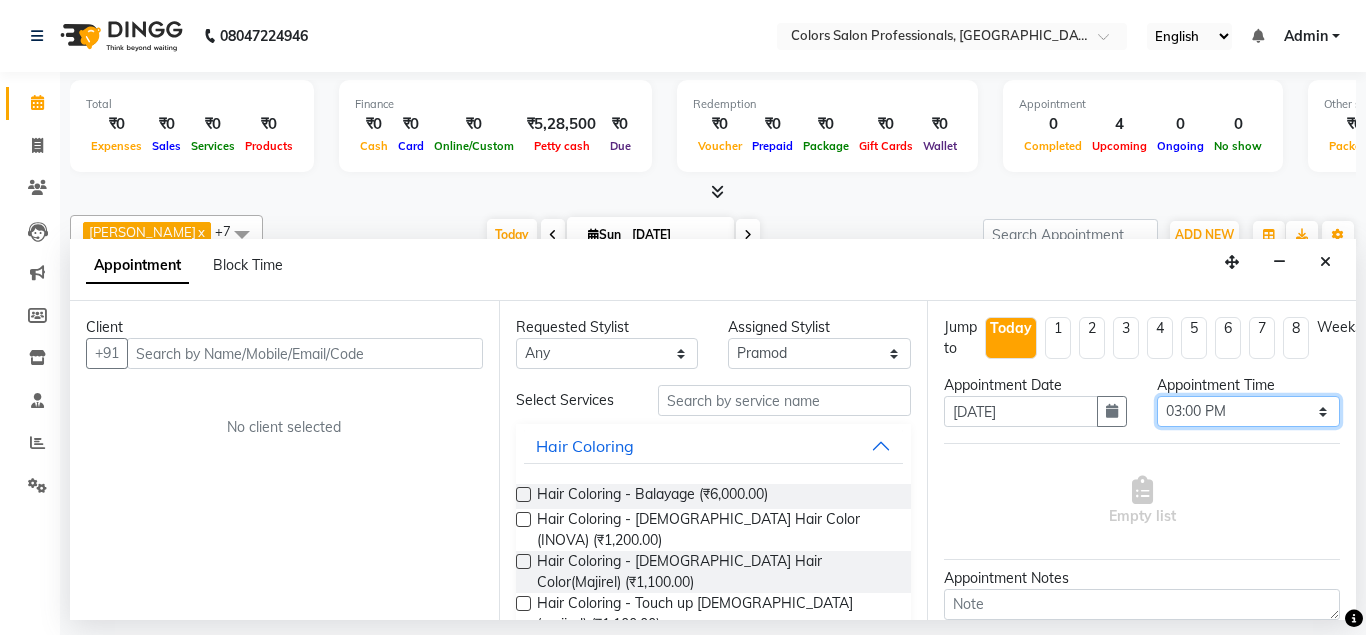 click on "Select 09:00 AM 09:15 AM 09:30 AM 09:45 AM 10:00 AM 10:15 AM 10:30 AM 10:45 AM 11:00 AM 11:15 AM 11:30 AM 11:45 AM 12:00 PM 12:15 PM 12:30 PM 12:45 PM 01:00 PM 01:15 PM 01:30 PM 01:45 PM 02:00 PM 02:15 PM 02:30 PM 02:45 PM 03:00 PM 03:15 PM 03:30 PM 03:45 PM 04:00 PM 04:15 PM 04:30 PM 04:45 PM 05:00 PM 05:15 PM 05:30 PM 05:45 PM 06:00 PM 06:15 PM 06:30 PM 06:45 PM 07:00 PM 07:15 PM 07:30 PM 07:45 PM 08:00 PM" at bounding box center (1248, 411) 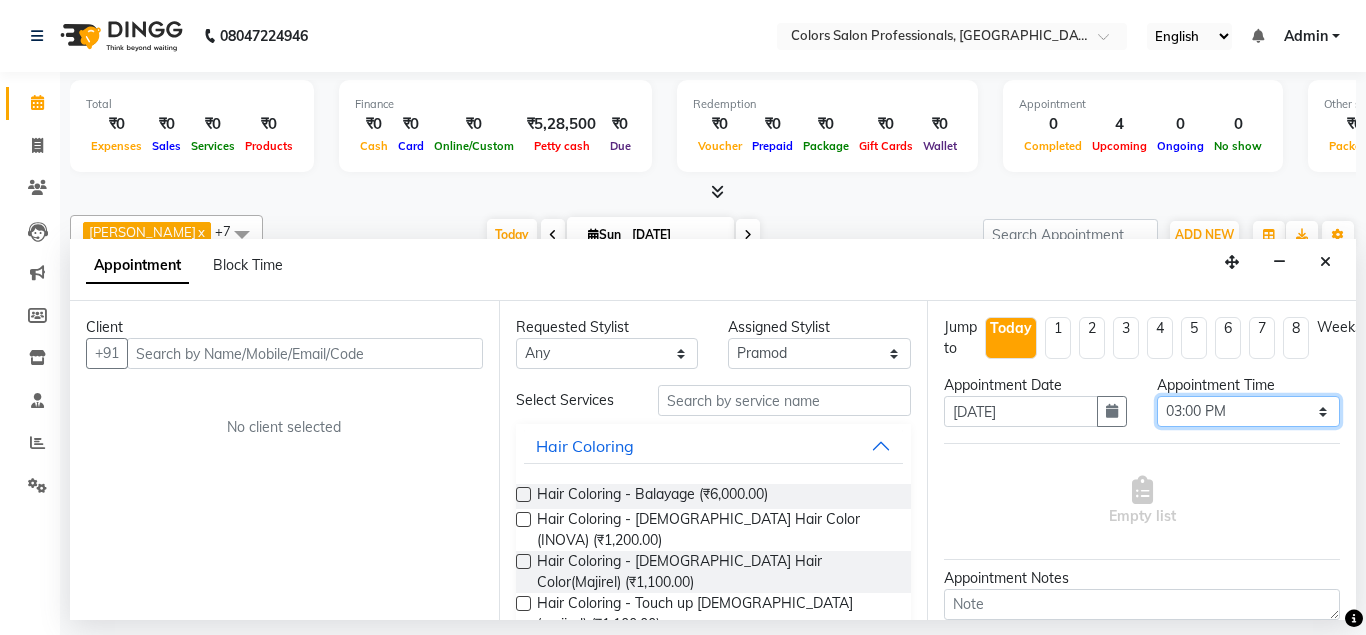 select on "930" 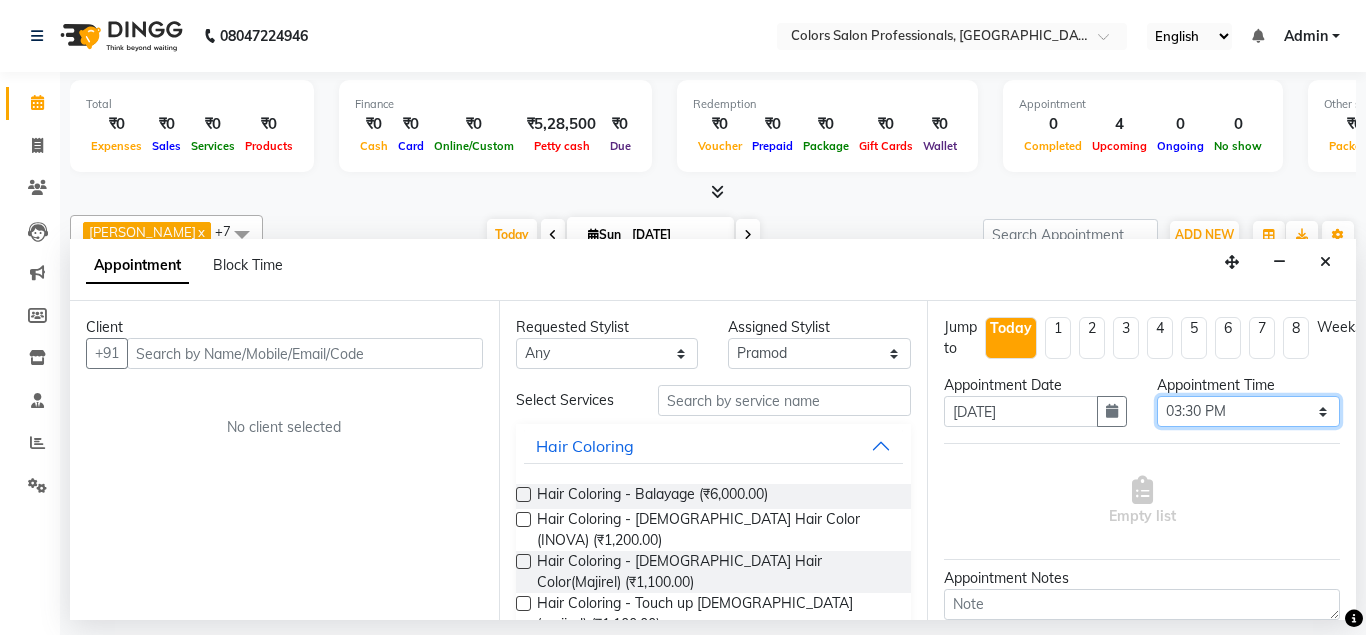 click on "03:30 PM" at bounding box center (0, 0) 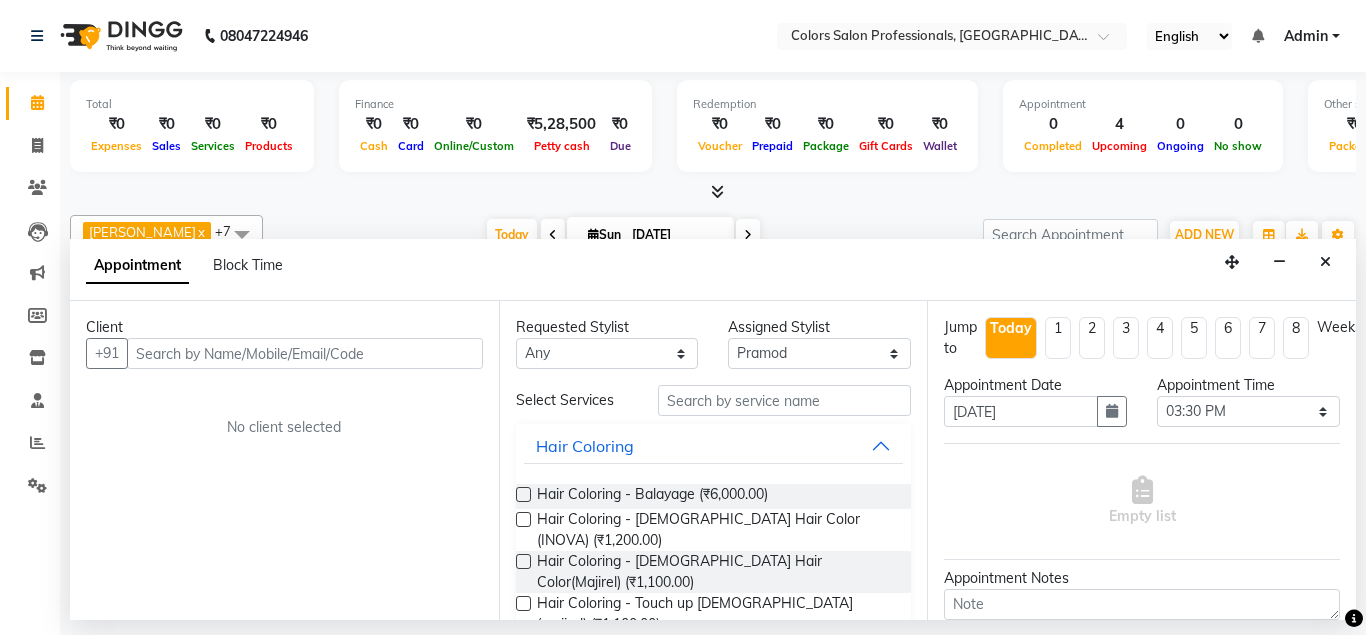 click at bounding box center (523, 494) 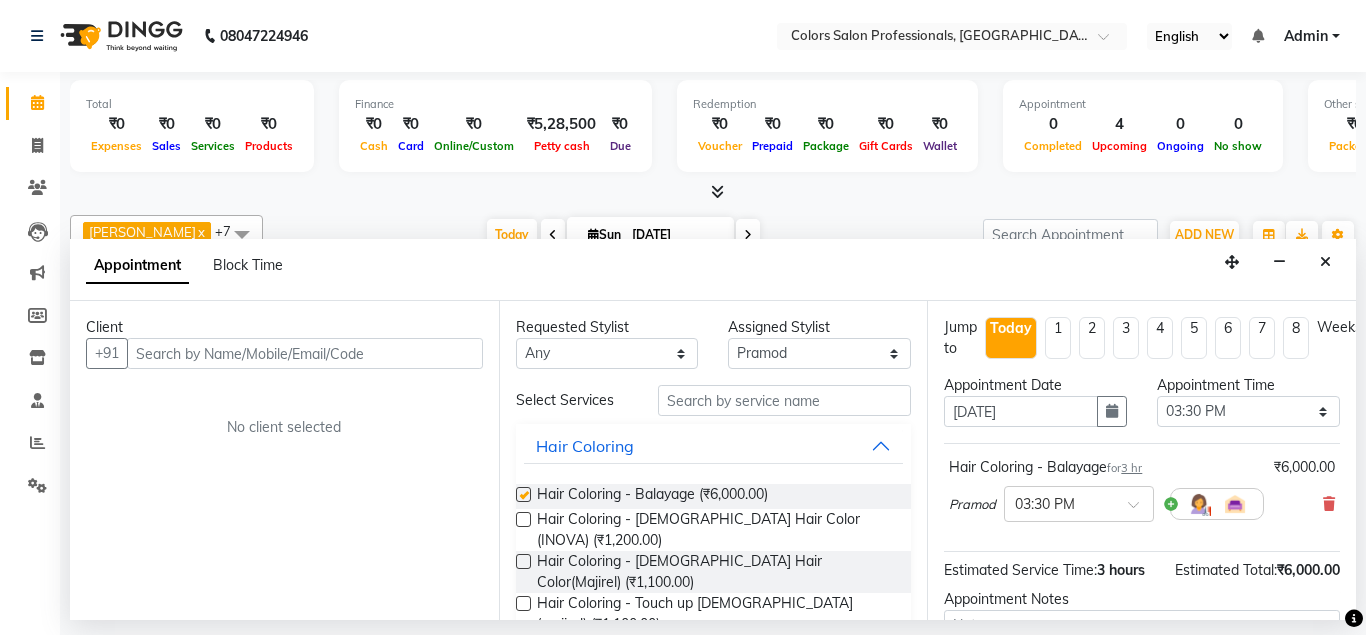 checkbox on "false" 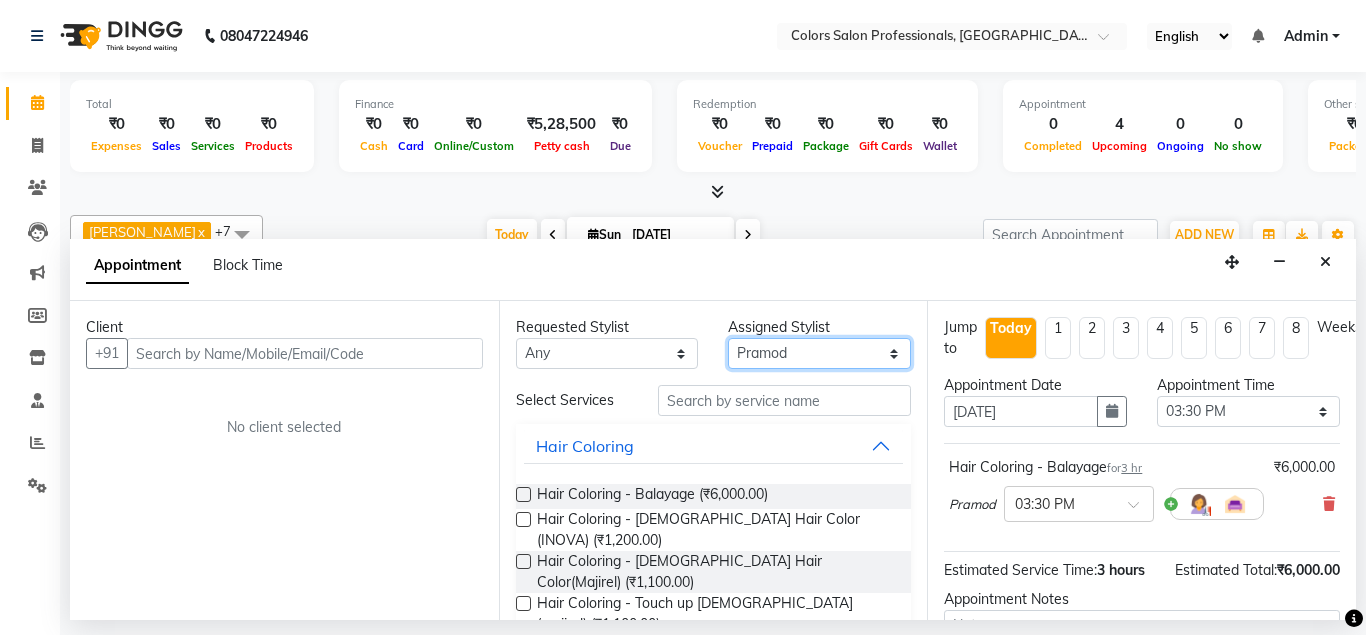click on "Select [PERSON_NAME] [PERSON_NAME] [PERSON_NAME] [PERSON_NAME]" at bounding box center [819, 353] 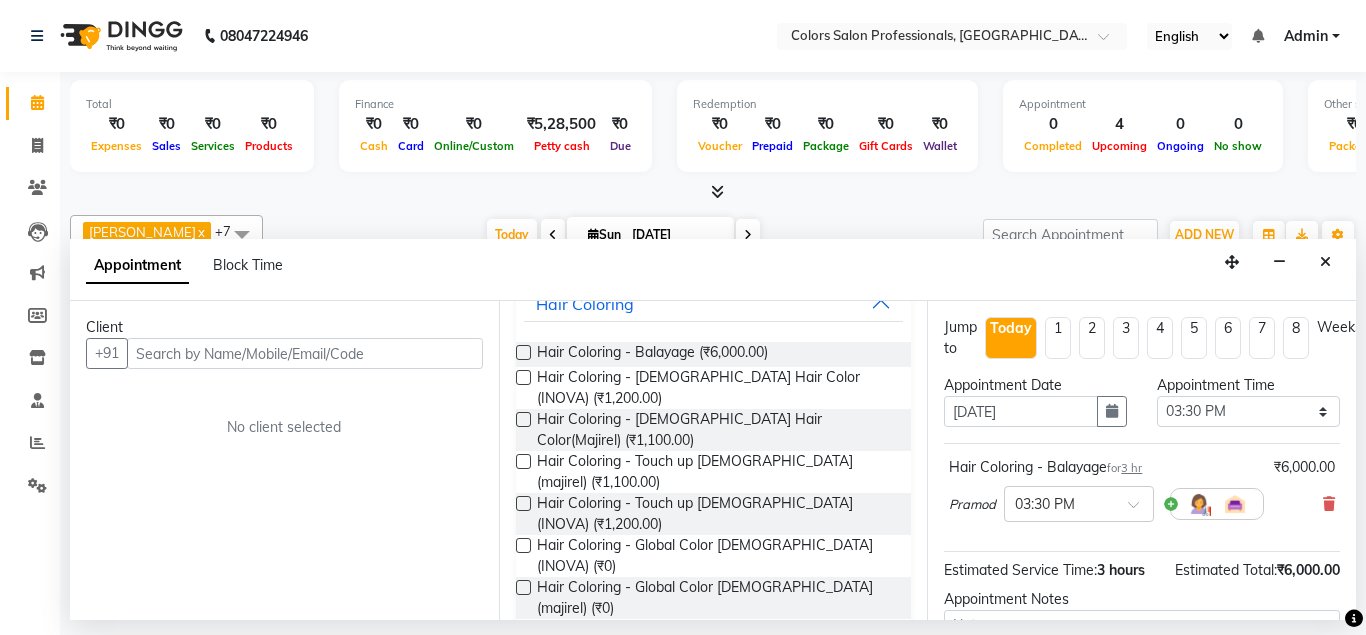 scroll, scrollTop: 432, scrollLeft: 0, axis: vertical 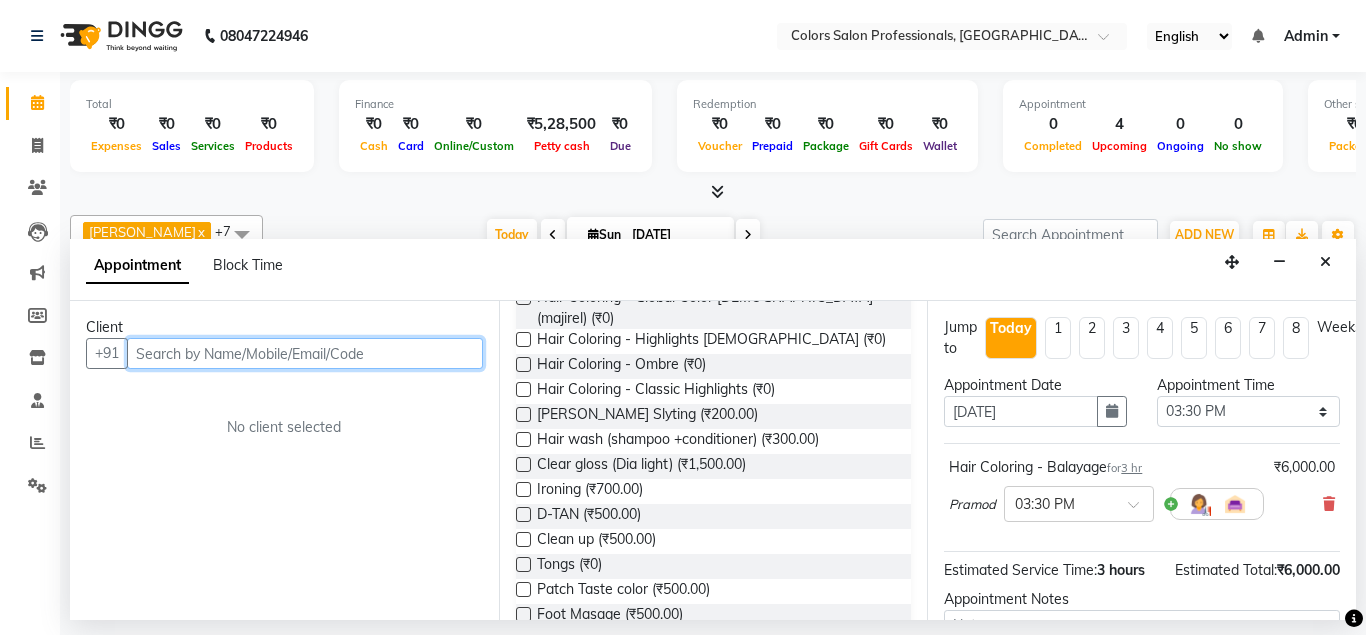 click at bounding box center [305, 353] 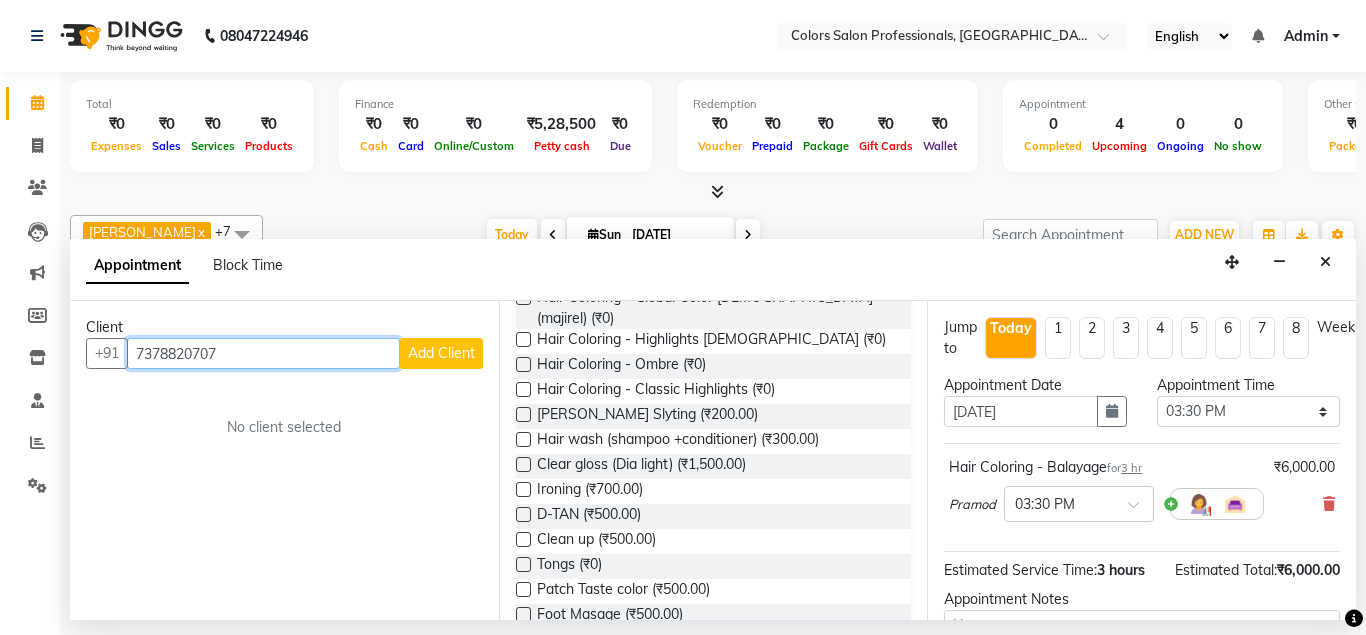 type on "7378820707" 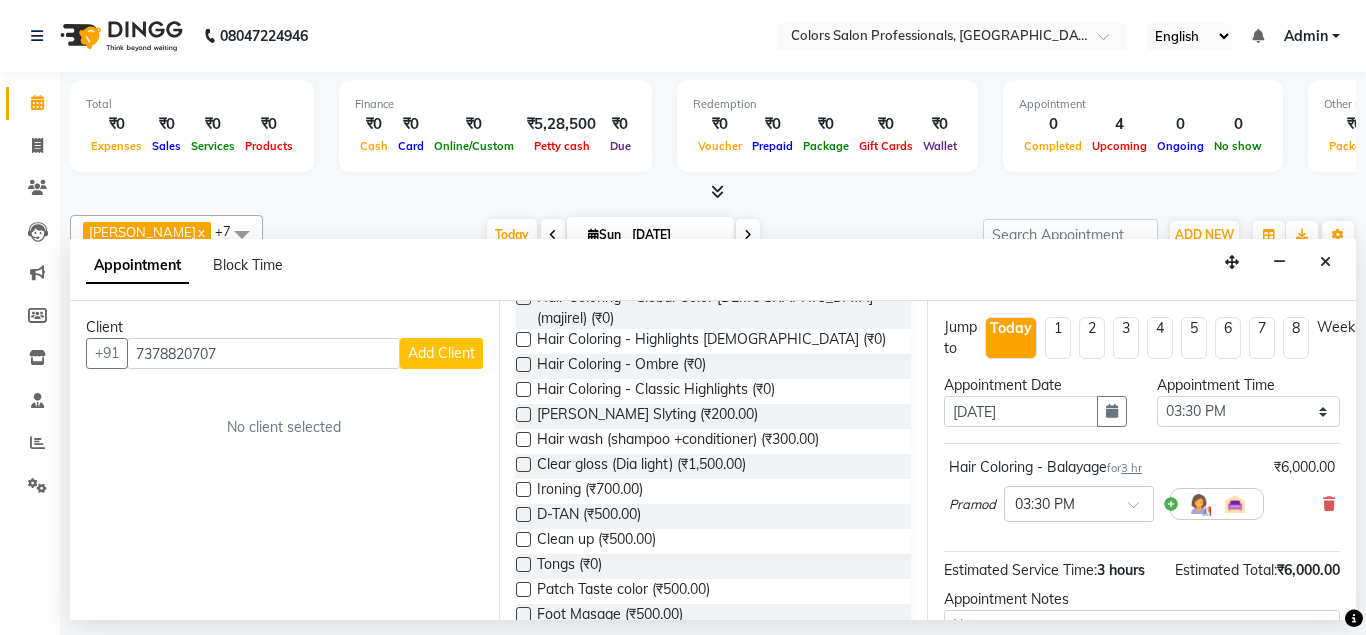 click on "Add Client" at bounding box center [441, 353] 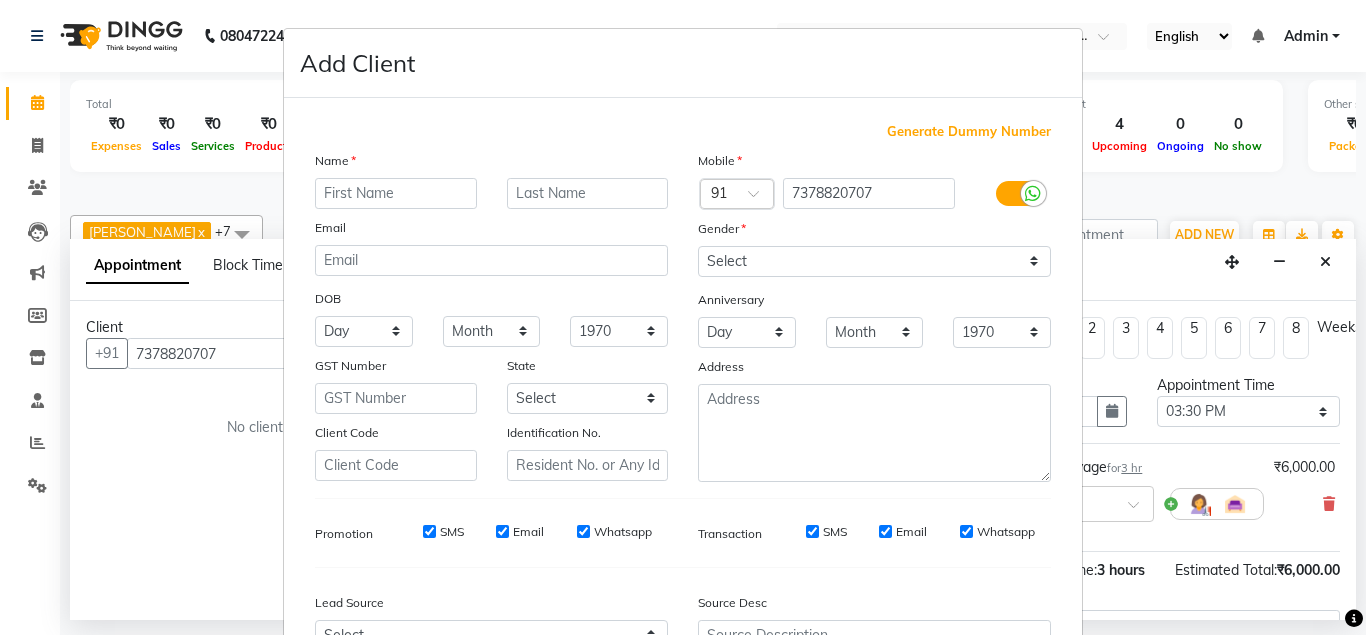 click at bounding box center (396, 193) 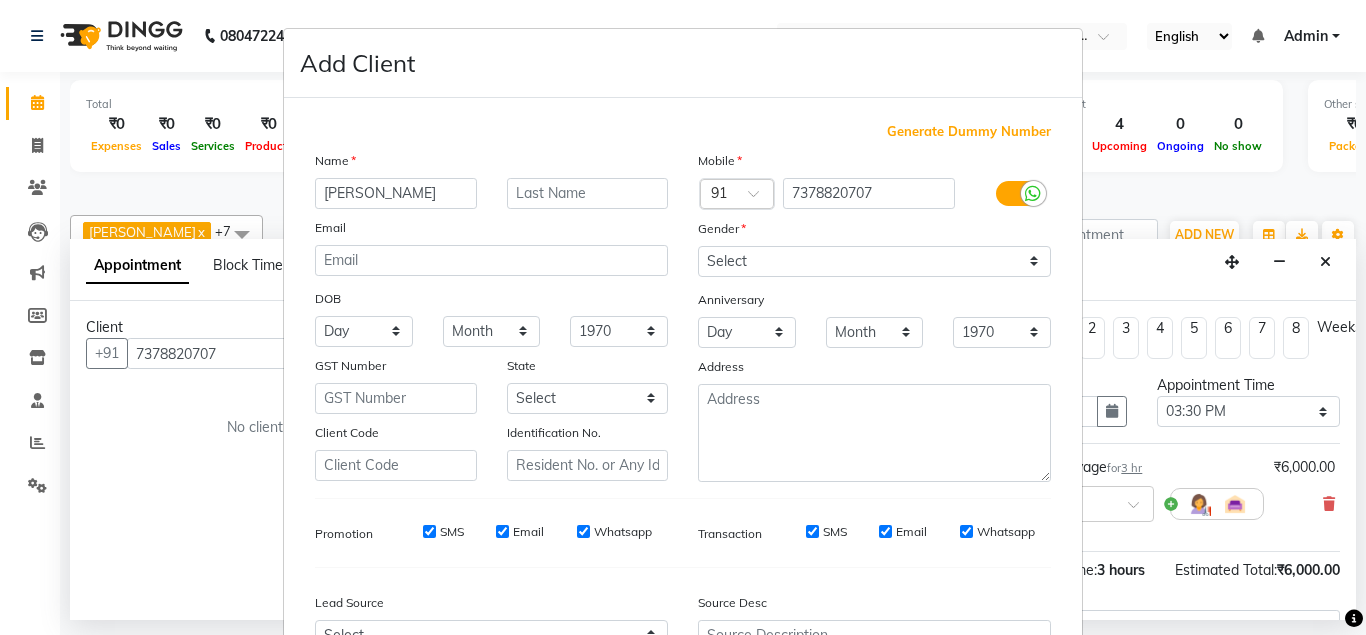 type on "[PERSON_NAME]" 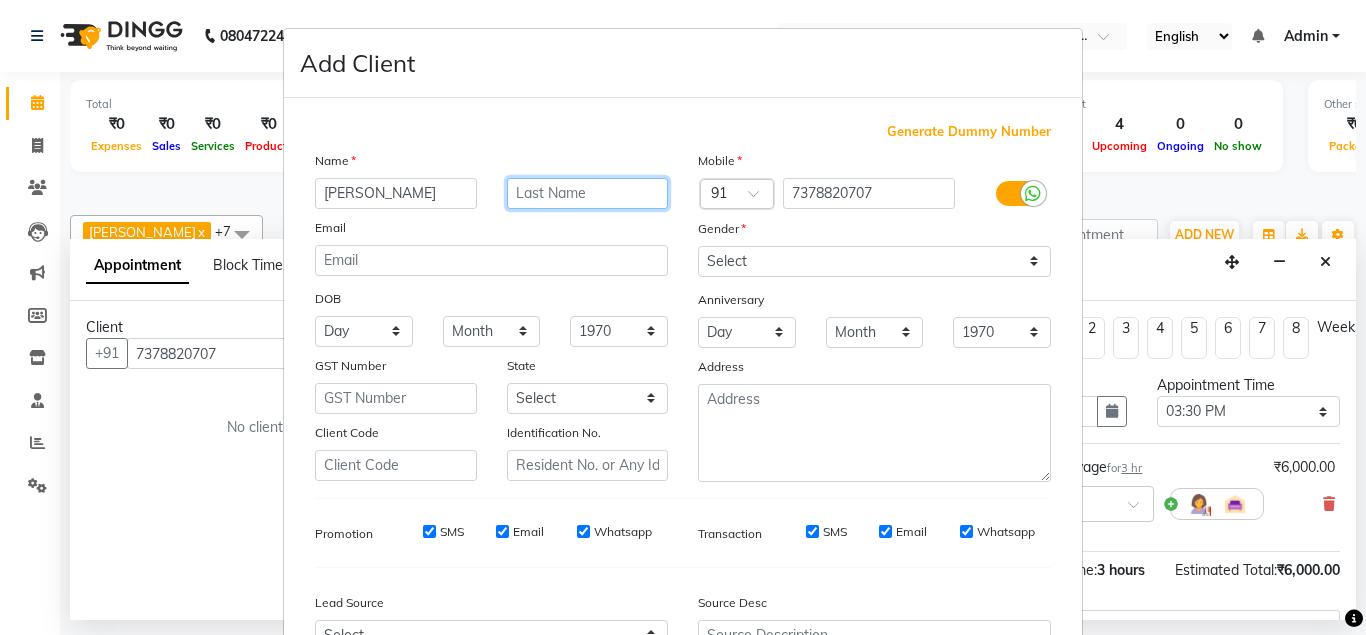click at bounding box center [588, 193] 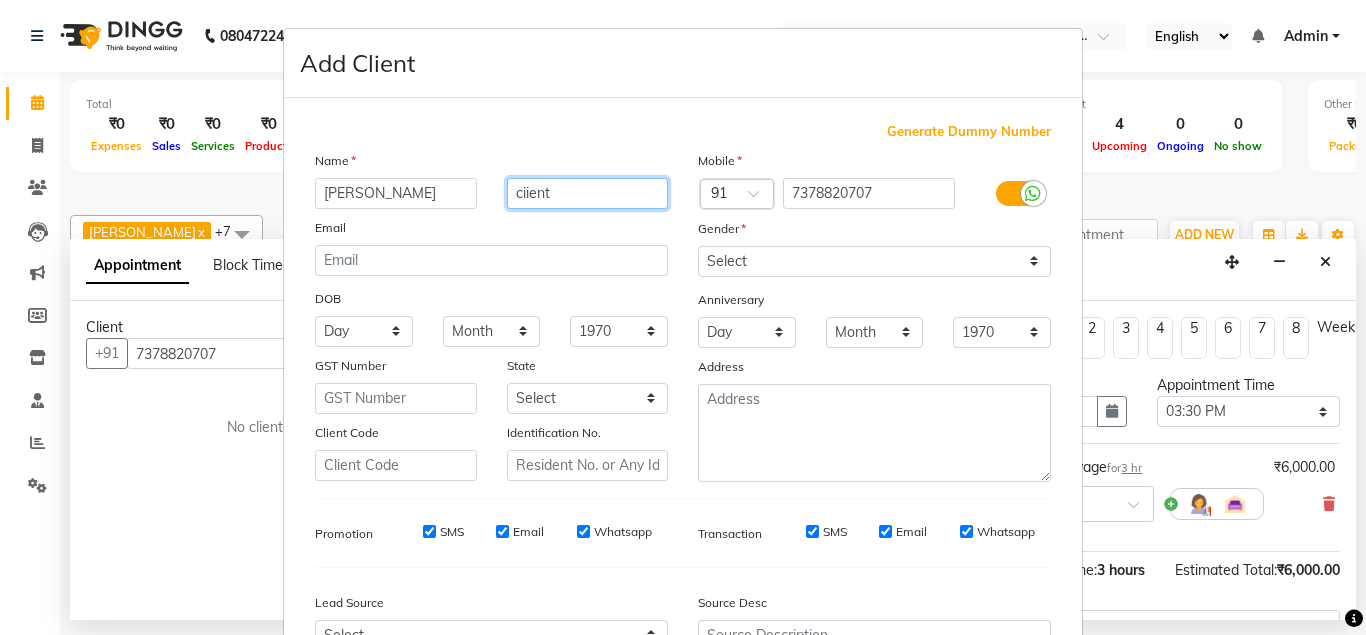 type on "ciient" 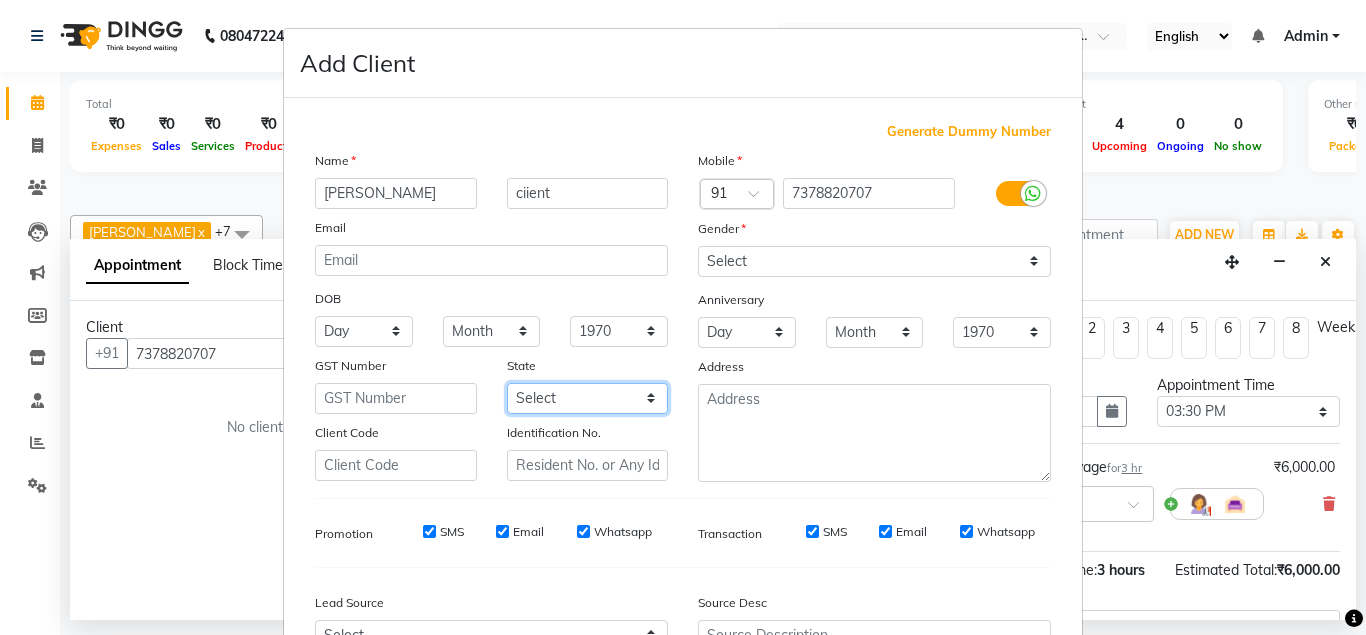 click on "Select [GEOGRAPHIC_DATA] [GEOGRAPHIC_DATA] [GEOGRAPHIC_DATA] [GEOGRAPHIC_DATA] [GEOGRAPHIC_DATA] [GEOGRAPHIC_DATA] [GEOGRAPHIC_DATA] [GEOGRAPHIC_DATA] and [GEOGRAPHIC_DATA] [GEOGRAPHIC_DATA] [GEOGRAPHIC_DATA] [GEOGRAPHIC_DATA] [GEOGRAPHIC_DATA] [GEOGRAPHIC_DATA] [GEOGRAPHIC_DATA] [GEOGRAPHIC_DATA] [GEOGRAPHIC_DATA] [GEOGRAPHIC_DATA] [GEOGRAPHIC_DATA] [GEOGRAPHIC_DATA] [GEOGRAPHIC_DATA] [GEOGRAPHIC_DATA] [GEOGRAPHIC_DATA] [GEOGRAPHIC_DATA] [GEOGRAPHIC_DATA] [GEOGRAPHIC_DATA] [GEOGRAPHIC_DATA] [GEOGRAPHIC_DATA] [GEOGRAPHIC_DATA] [GEOGRAPHIC_DATA] [GEOGRAPHIC_DATA] [GEOGRAPHIC_DATA] [GEOGRAPHIC_DATA] [GEOGRAPHIC_DATA] [GEOGRAPHIC_DATA] [GEOGRAPHIC_DATA] [GEOGRAPHIC_DATA] [GEOGRAPHIC_DATA] Other Territory Centre Jurisdiction" at bounding box center [588, 398] 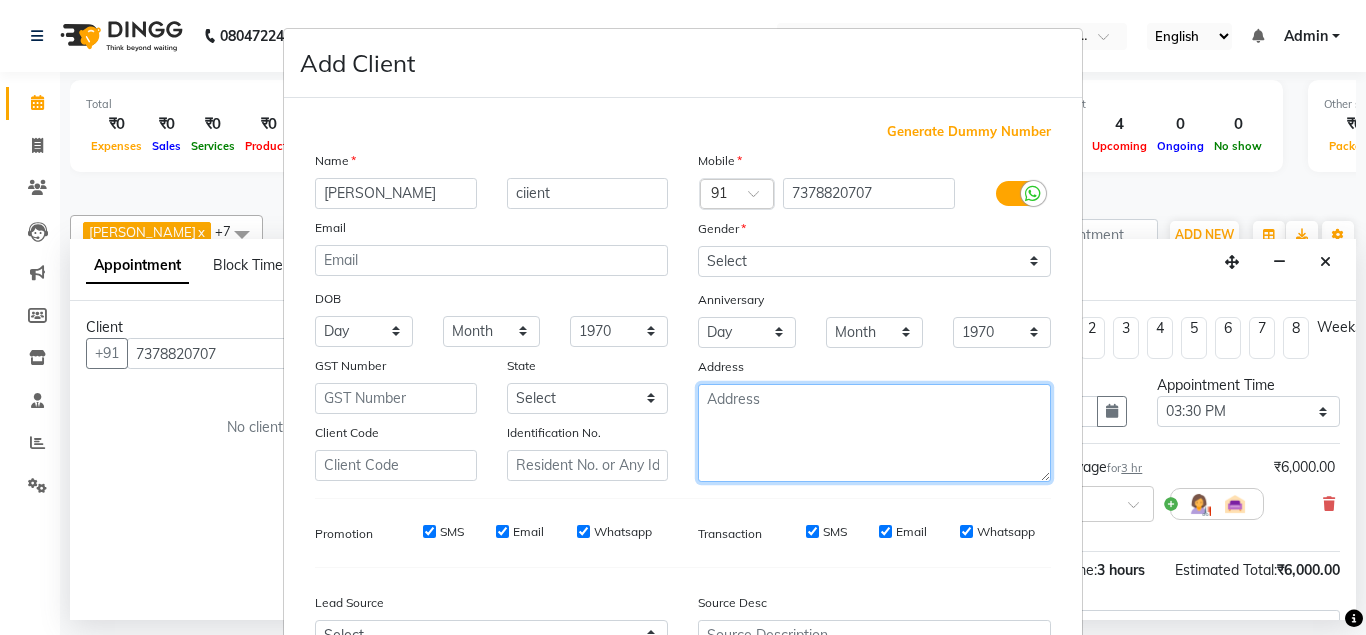 click at bounding box center [874, 433] 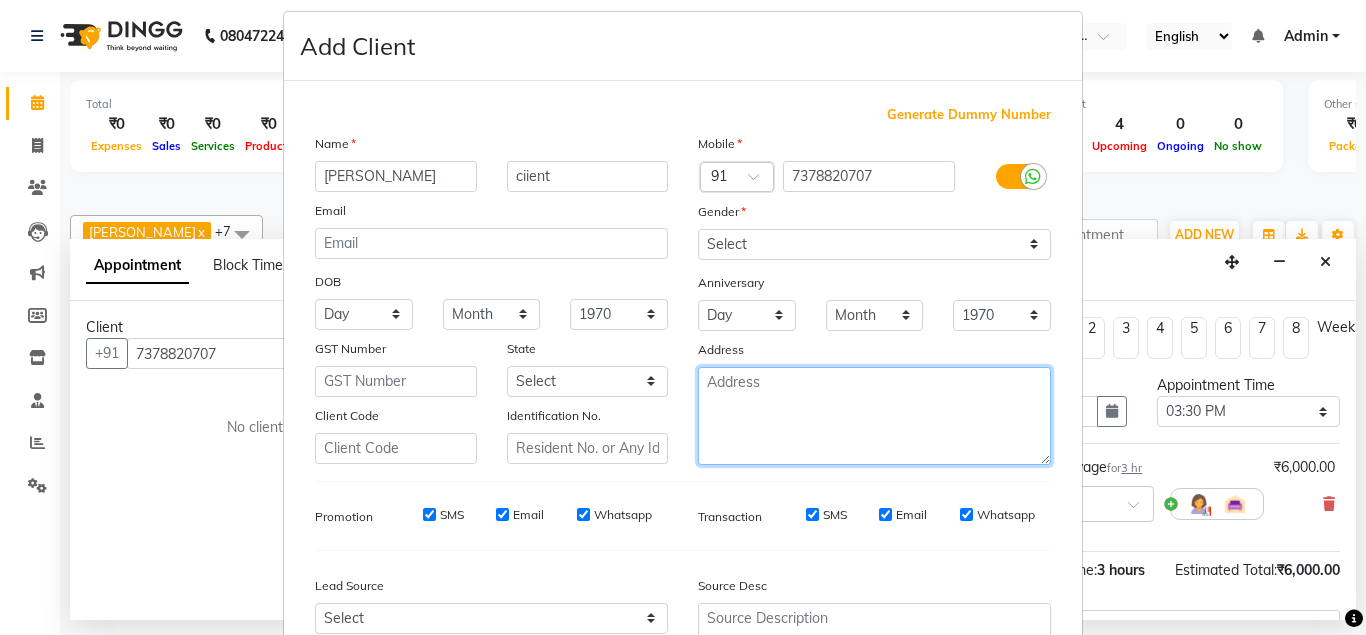 scroll, scrollTop: 0, scrollLeft: 0, axis: both 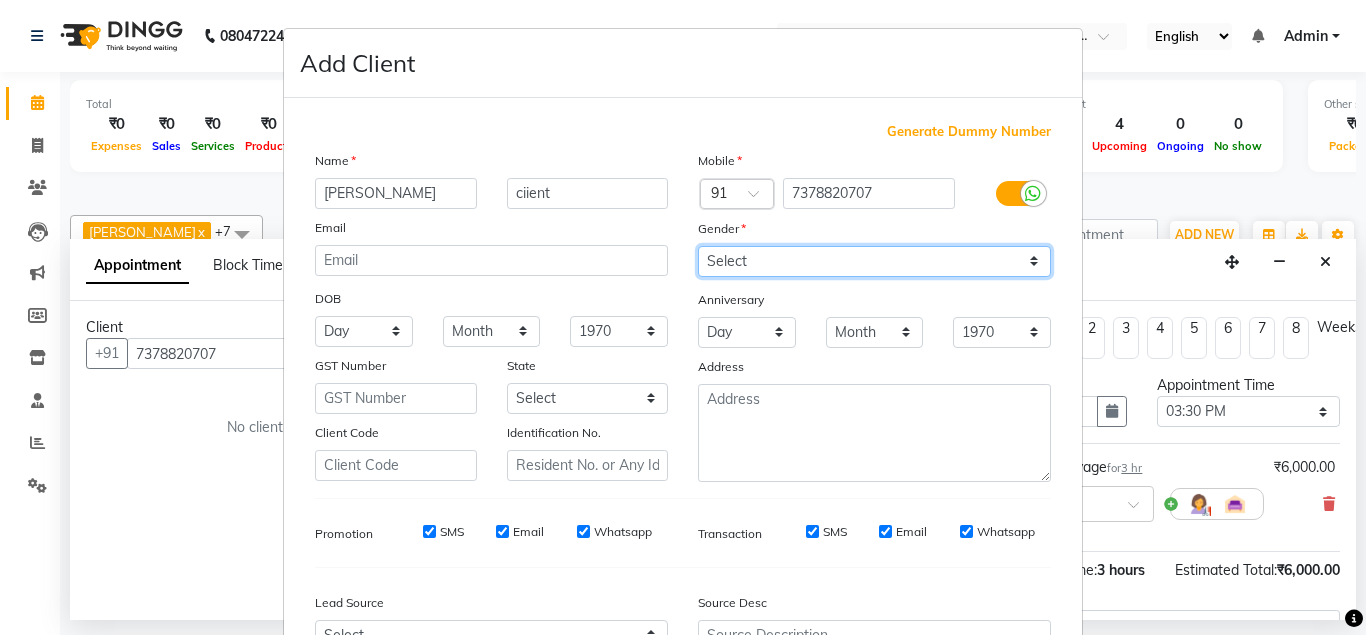 click on "Select [DEMOGRAPHIC_DATA] [DEMOGRAPHIC_DATA] Other Prefer Not To Say" at bounding box center (874, 261) 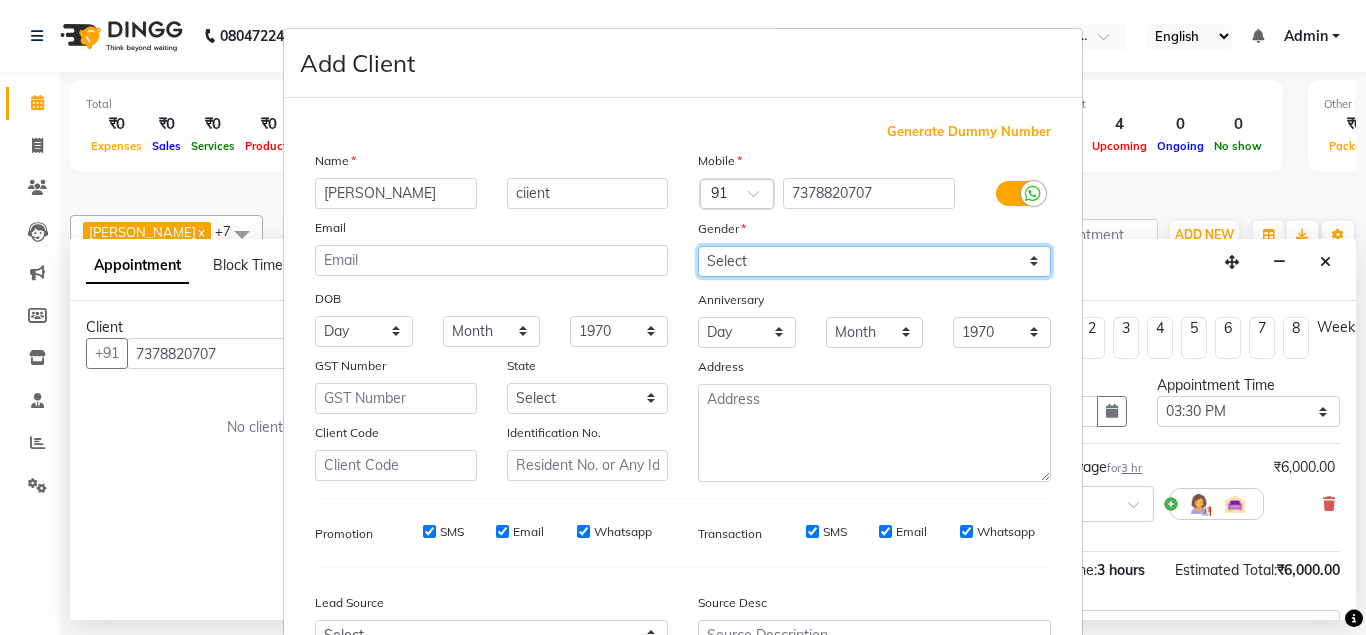 click on "[DEMOGRAPHIC_DATA]" at bounding box center (0, 0) 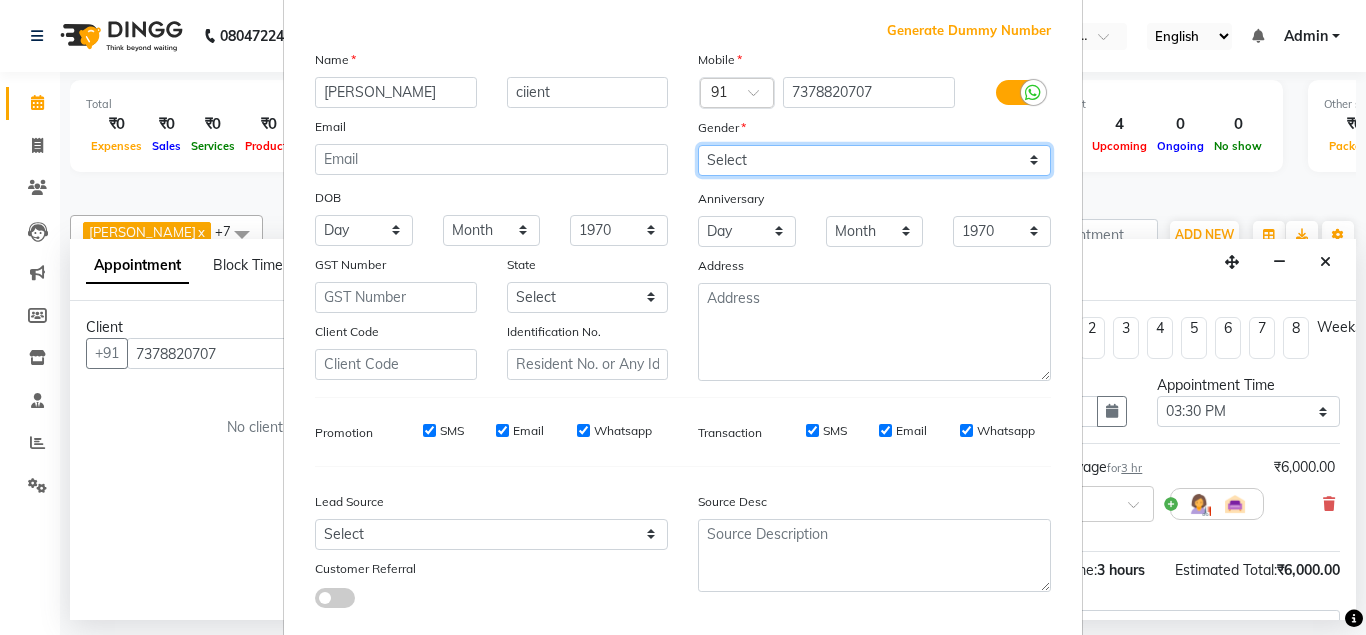 scroll, scrollTop: 214, scrollLeft: 0, axis: vertical 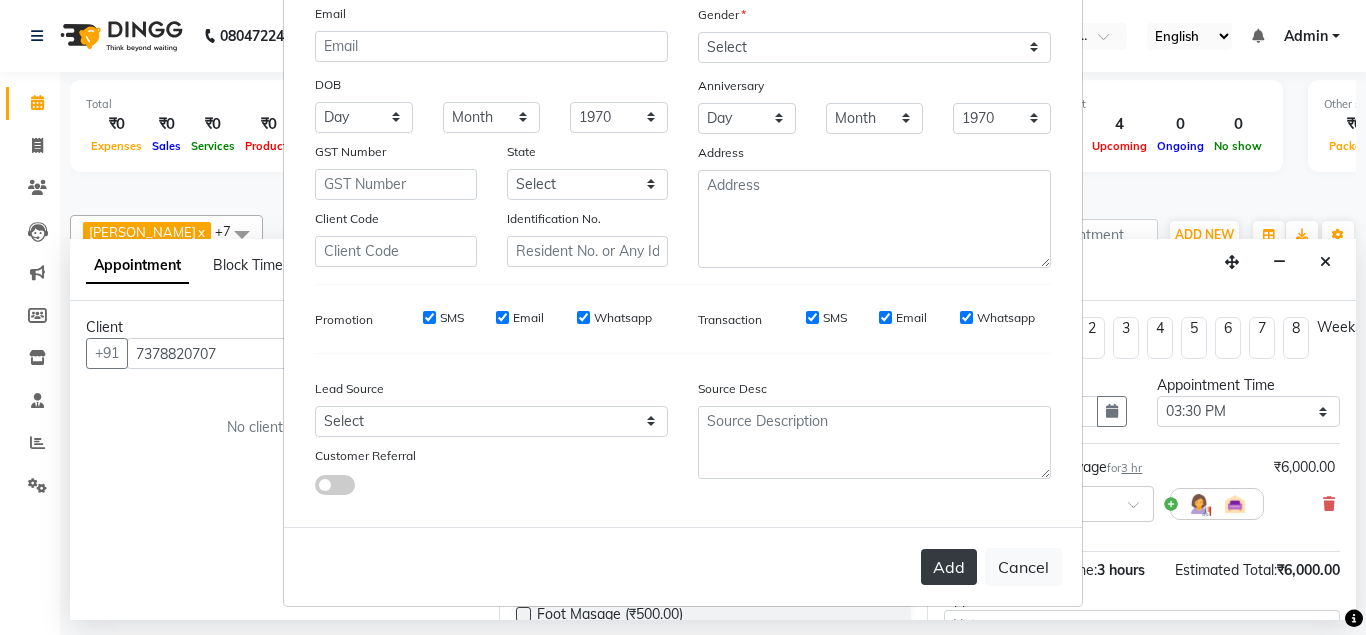 click on "Add" at bounding box center (949, 567) 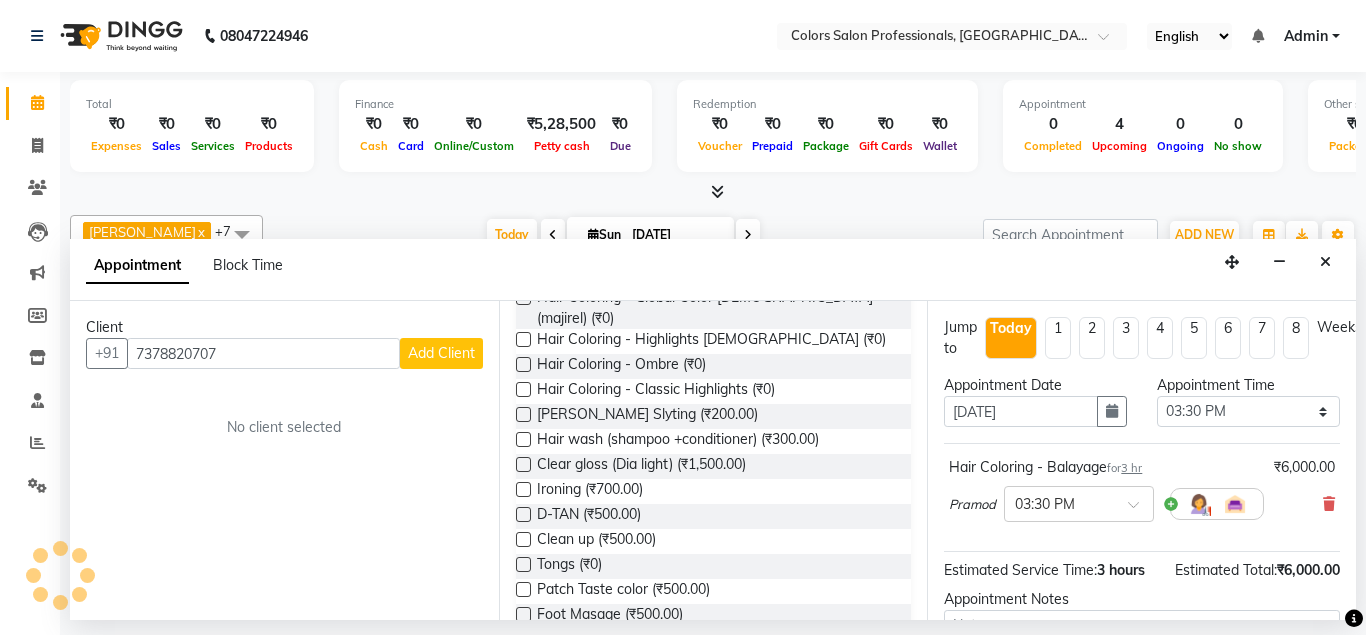 type 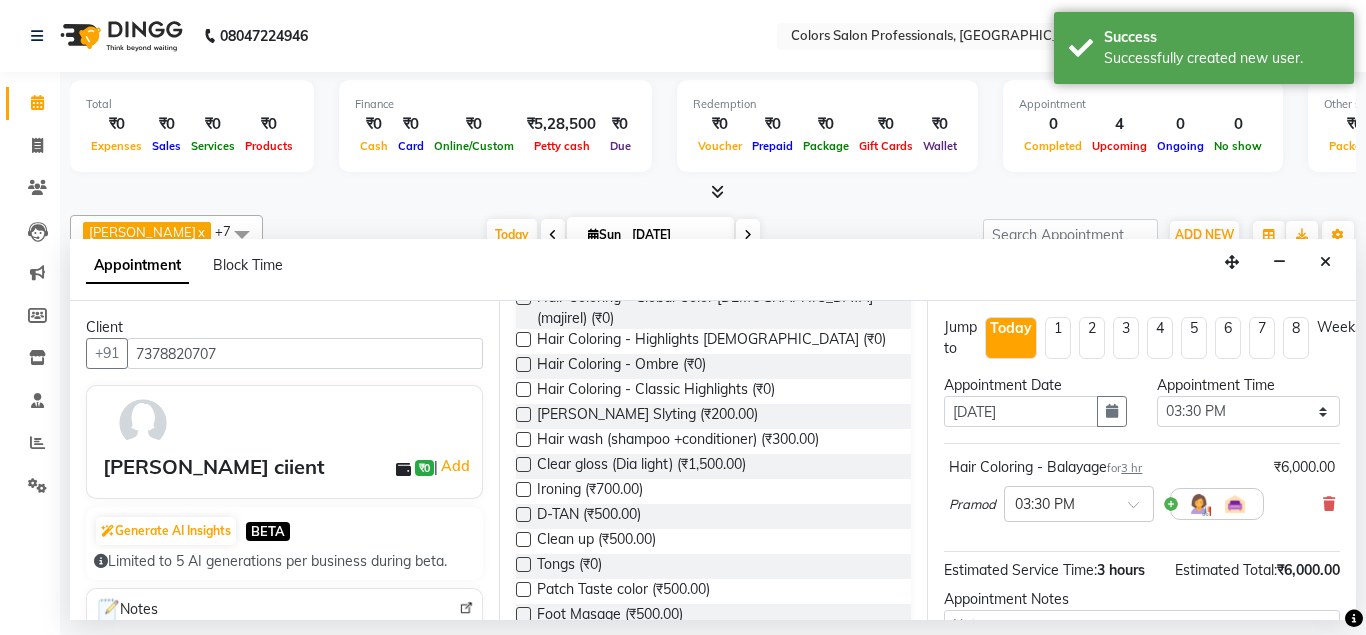 scroll, scrollTop: 829, scrollLeft: 0, axis: vertical 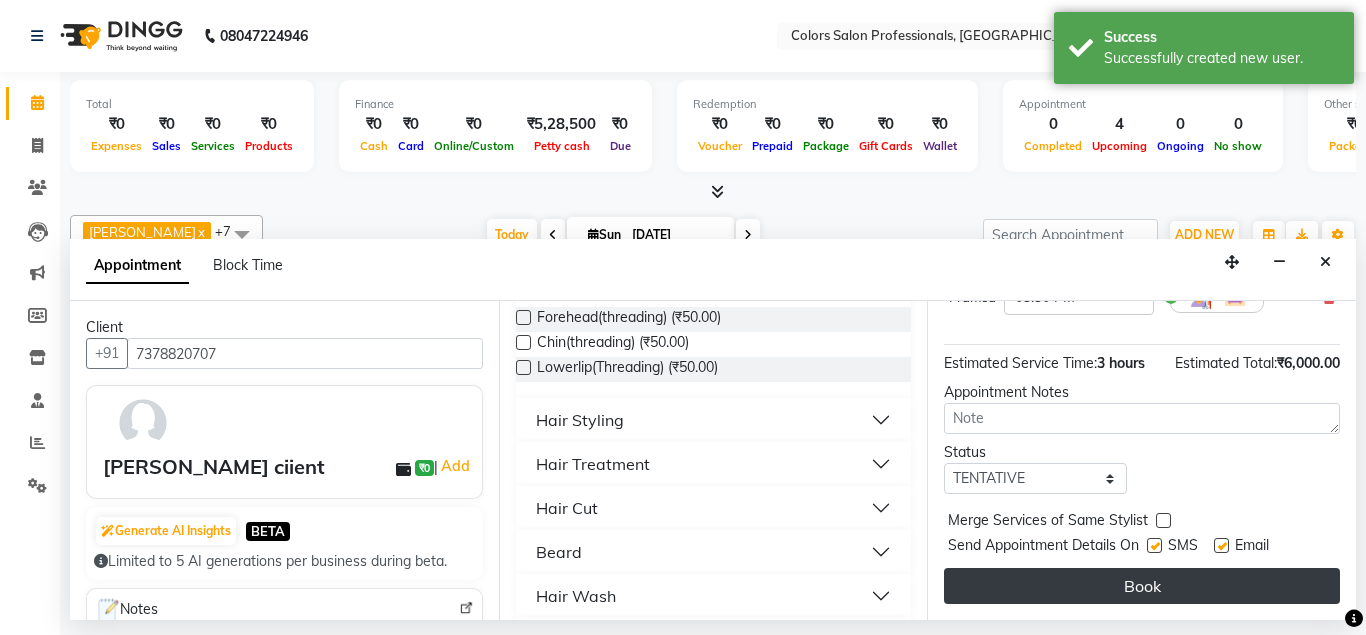 click on "Book" at bounding box center [1142, 586] 